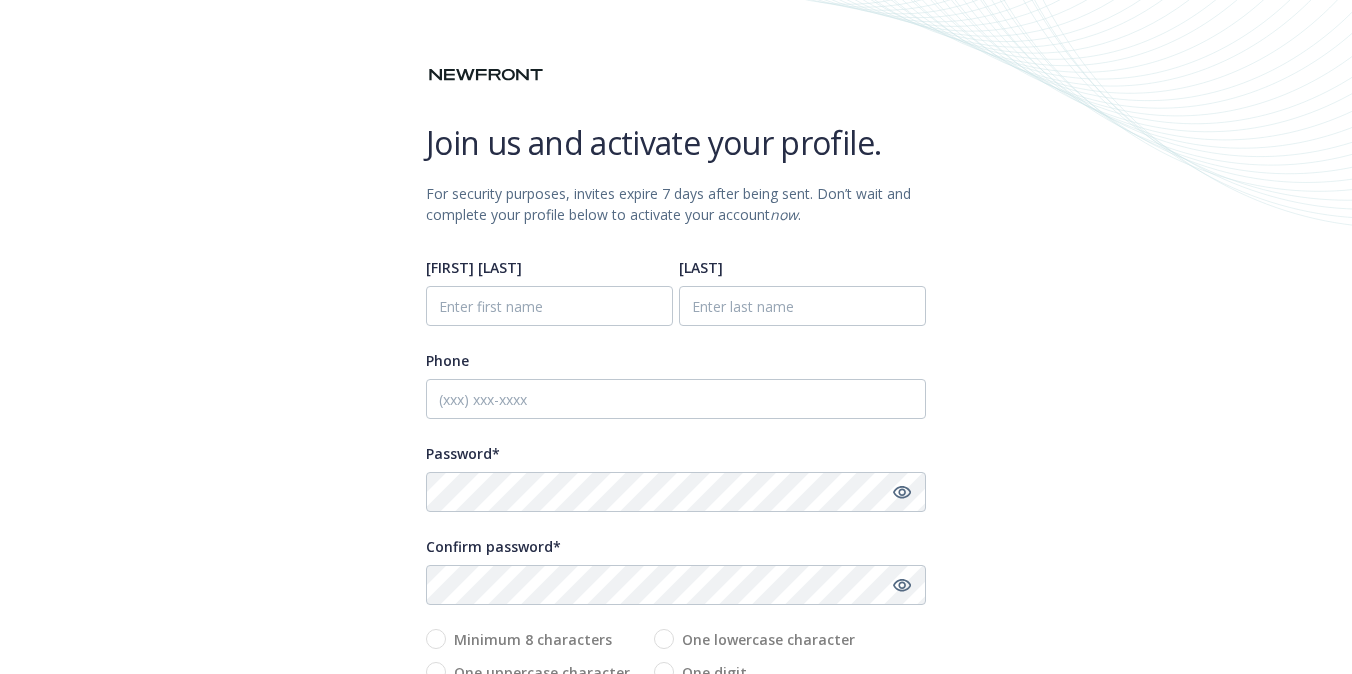 scroll, scrollTop: 0, scrollLeft: 0, axis: both 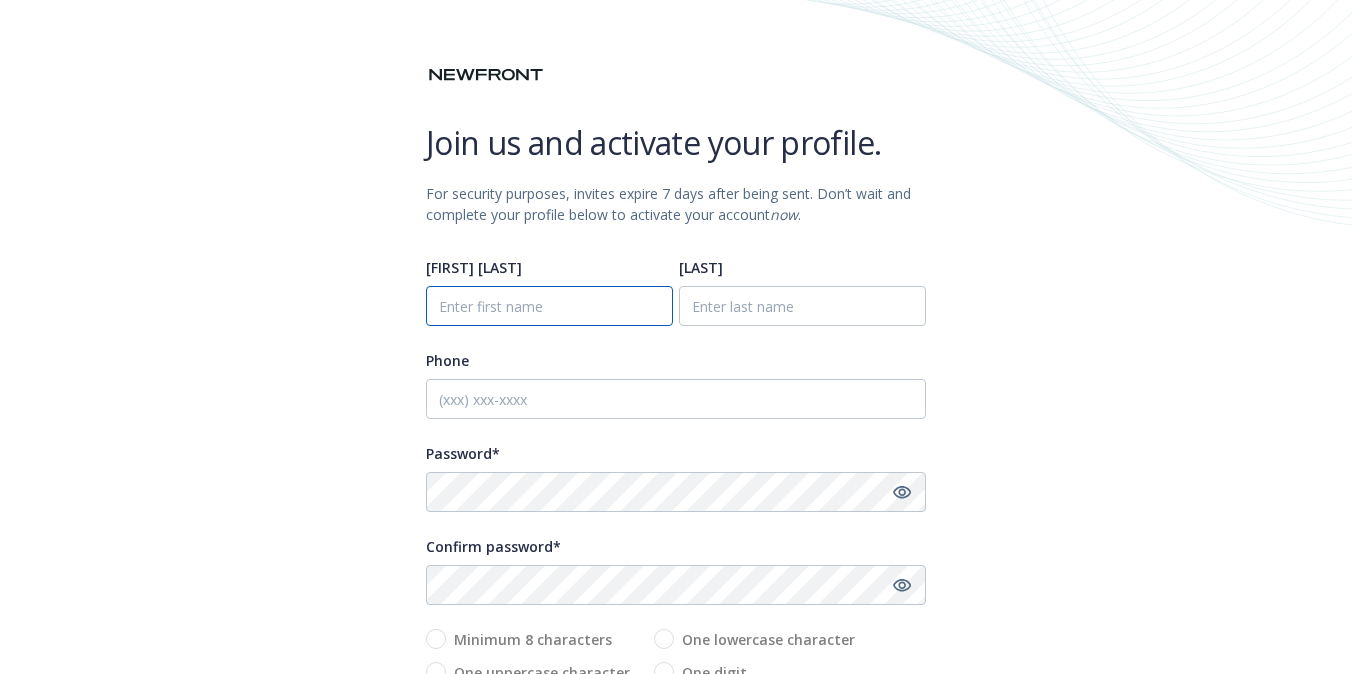 click on "First name*" at bounding box center (549, 306) 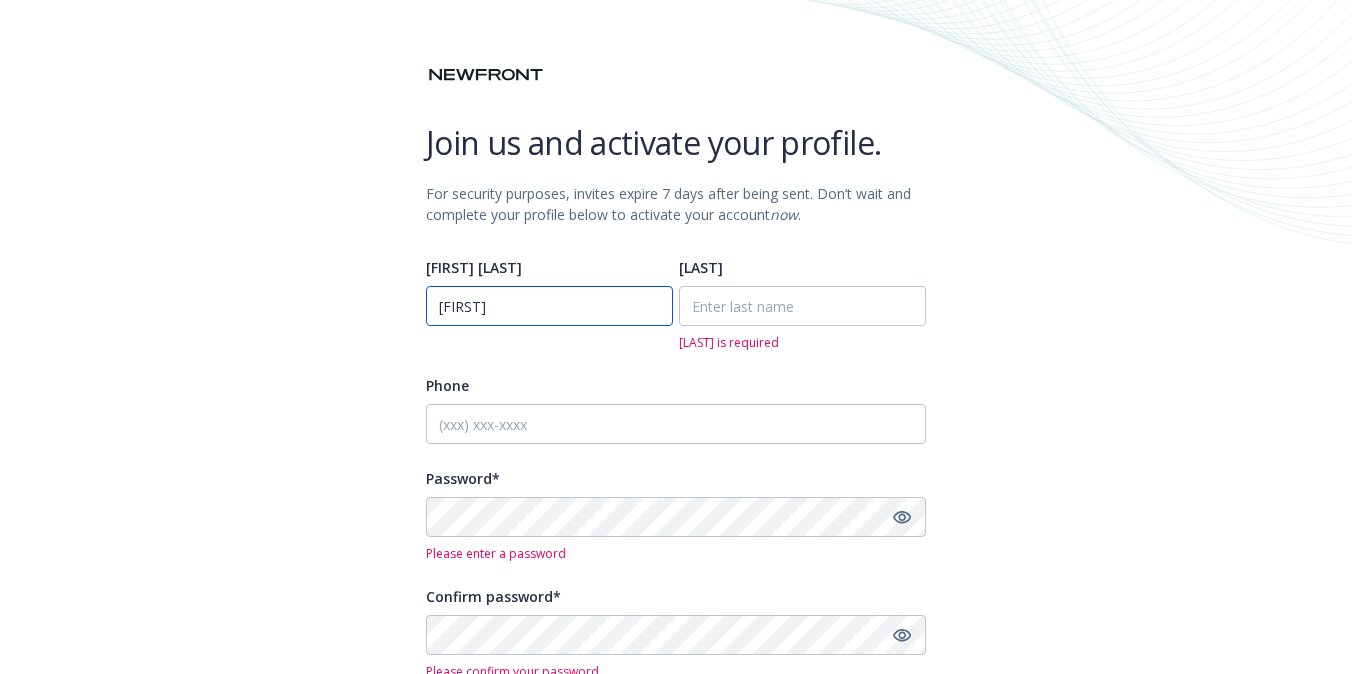 type on "Brenda" 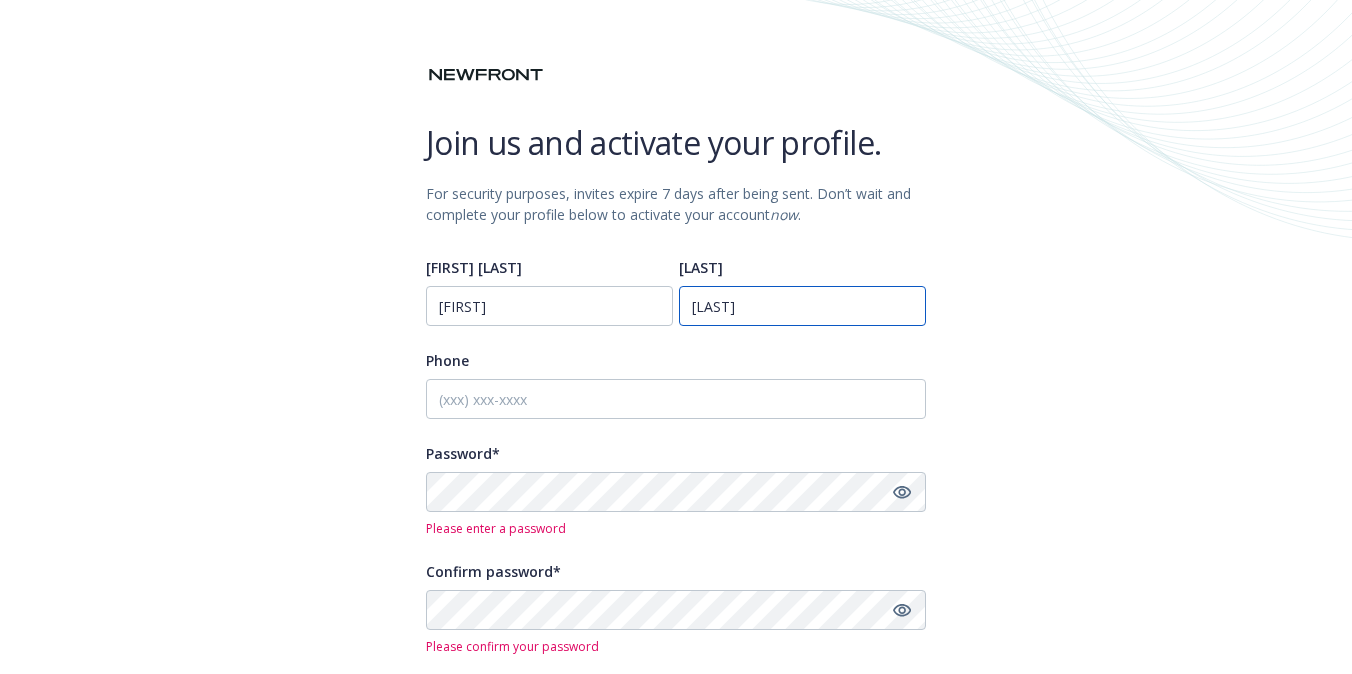 type on "Swiney" 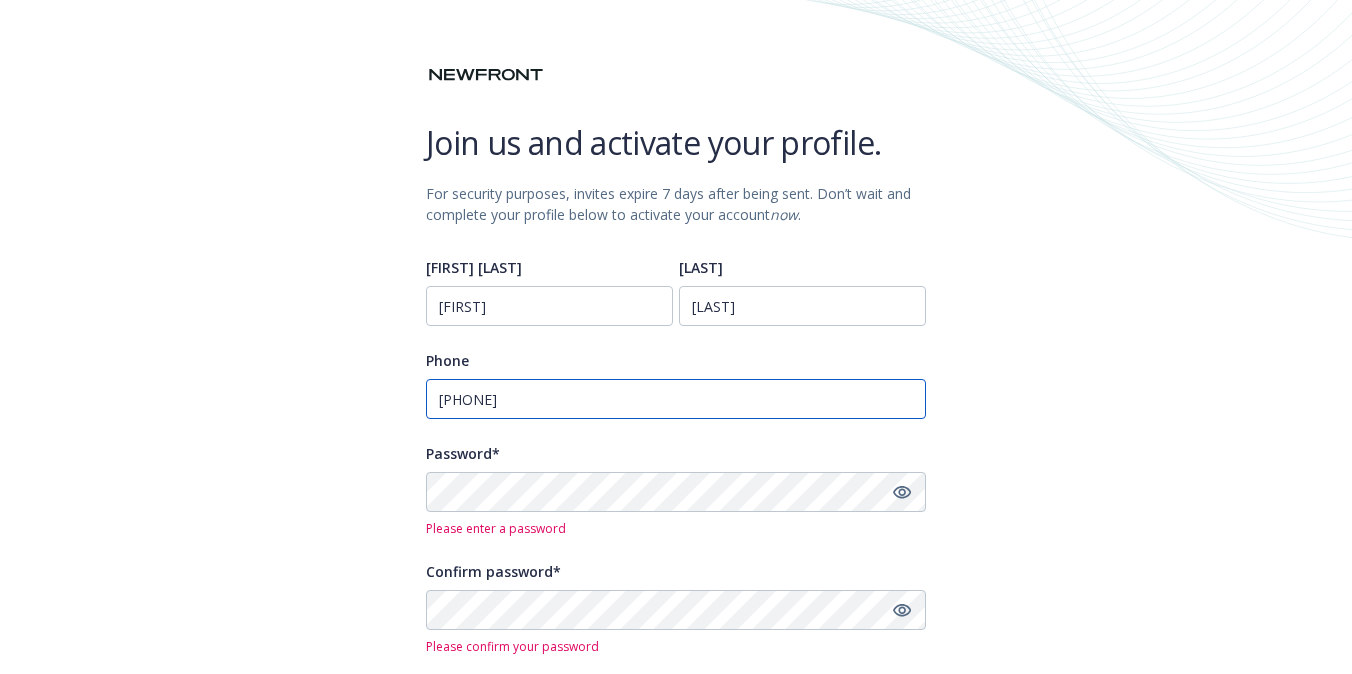 type on "4088234288" 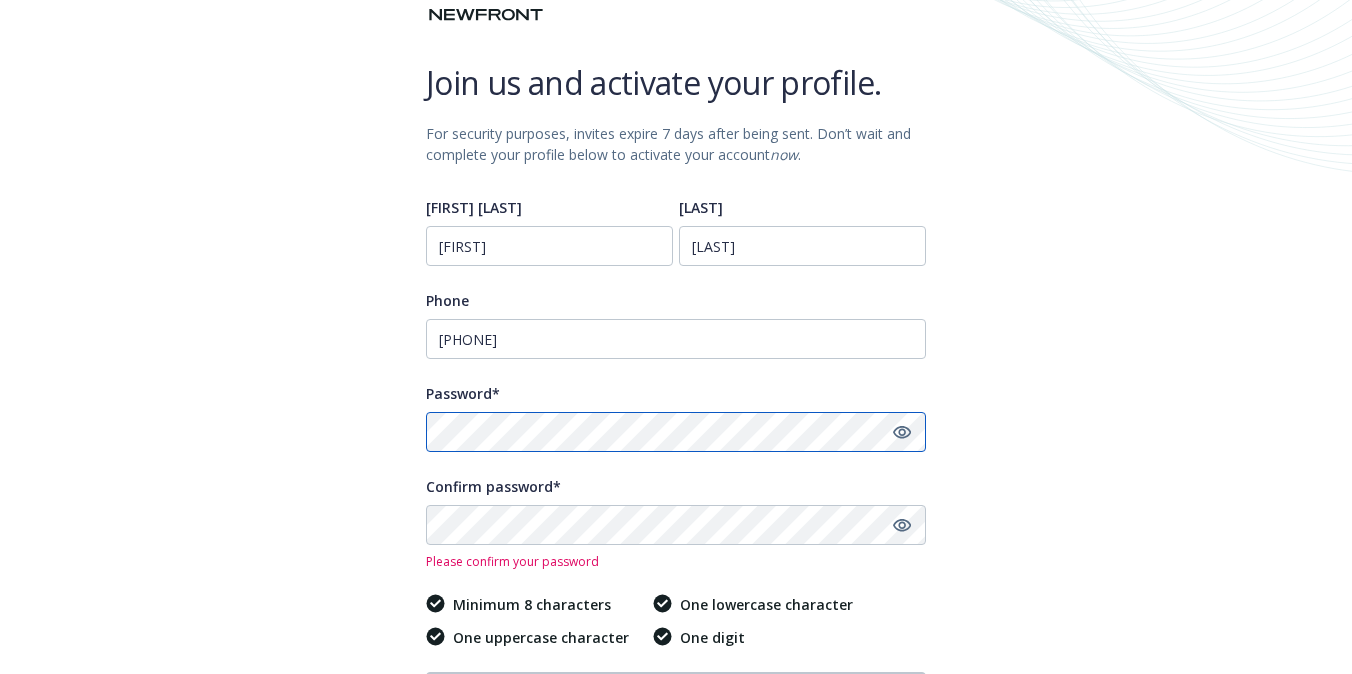 scroll, scrollTop: 63, scrollLeft: 0, axis: vertical 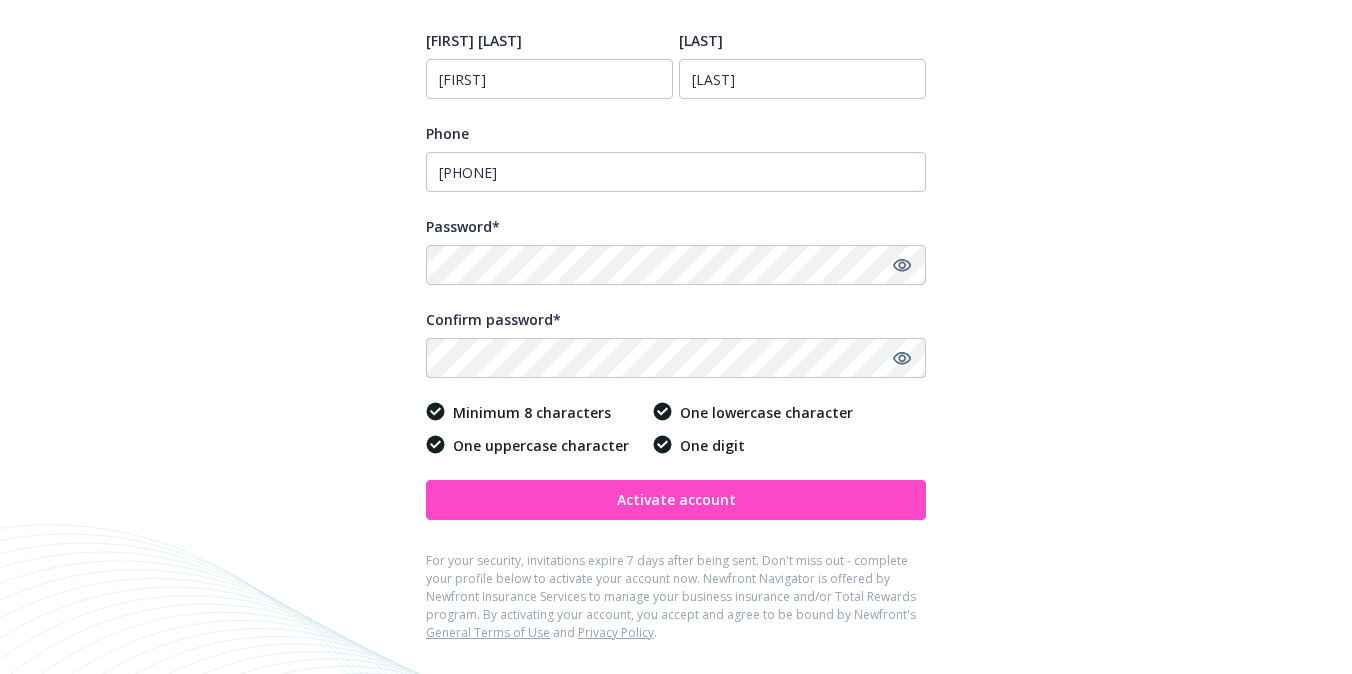 click on "Activate account" at bounding box center [676, 499] 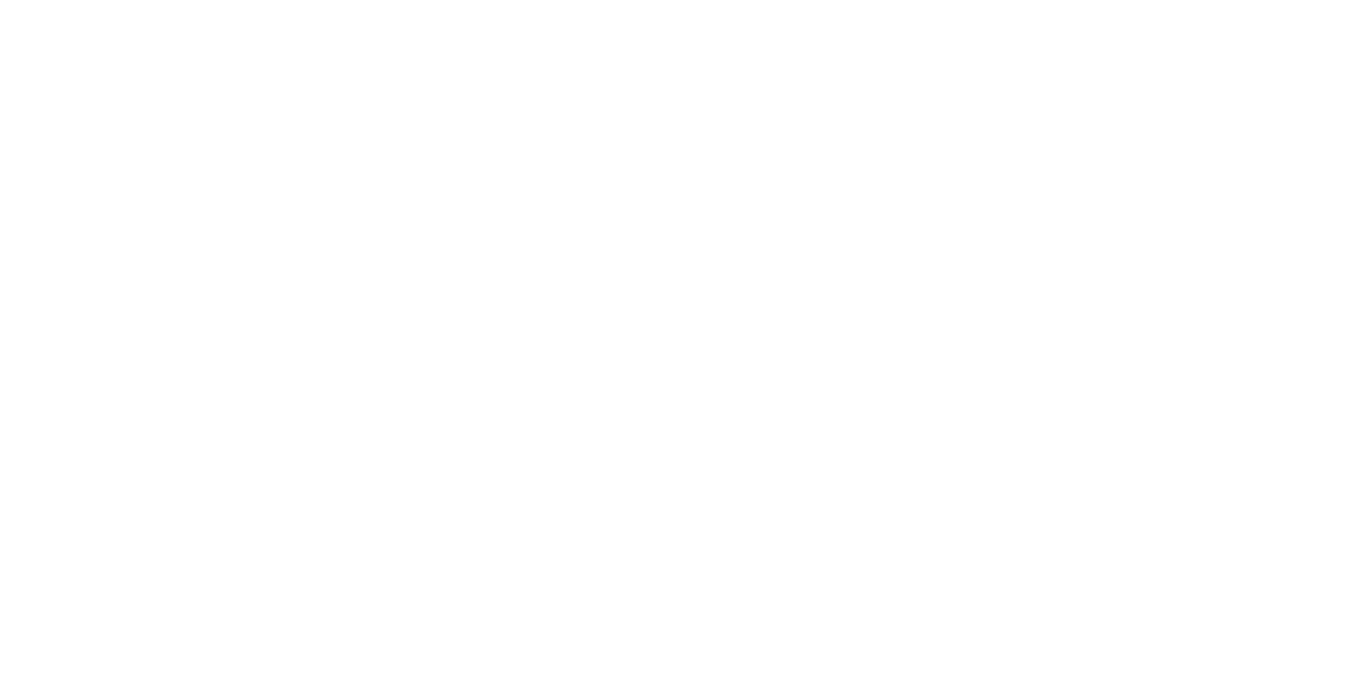 scroll, scrollTop: 0, scrollLeft: 0, axis: both 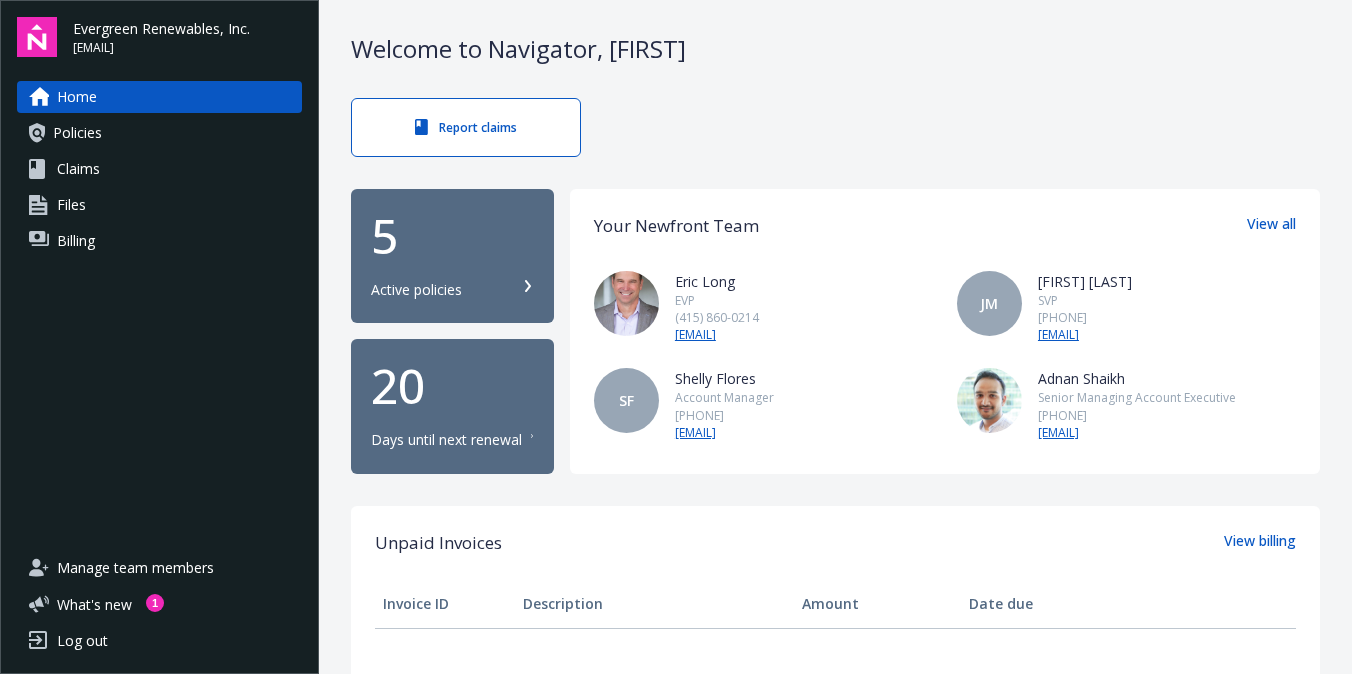 click on "Policies" at bounding box center [77, 133] 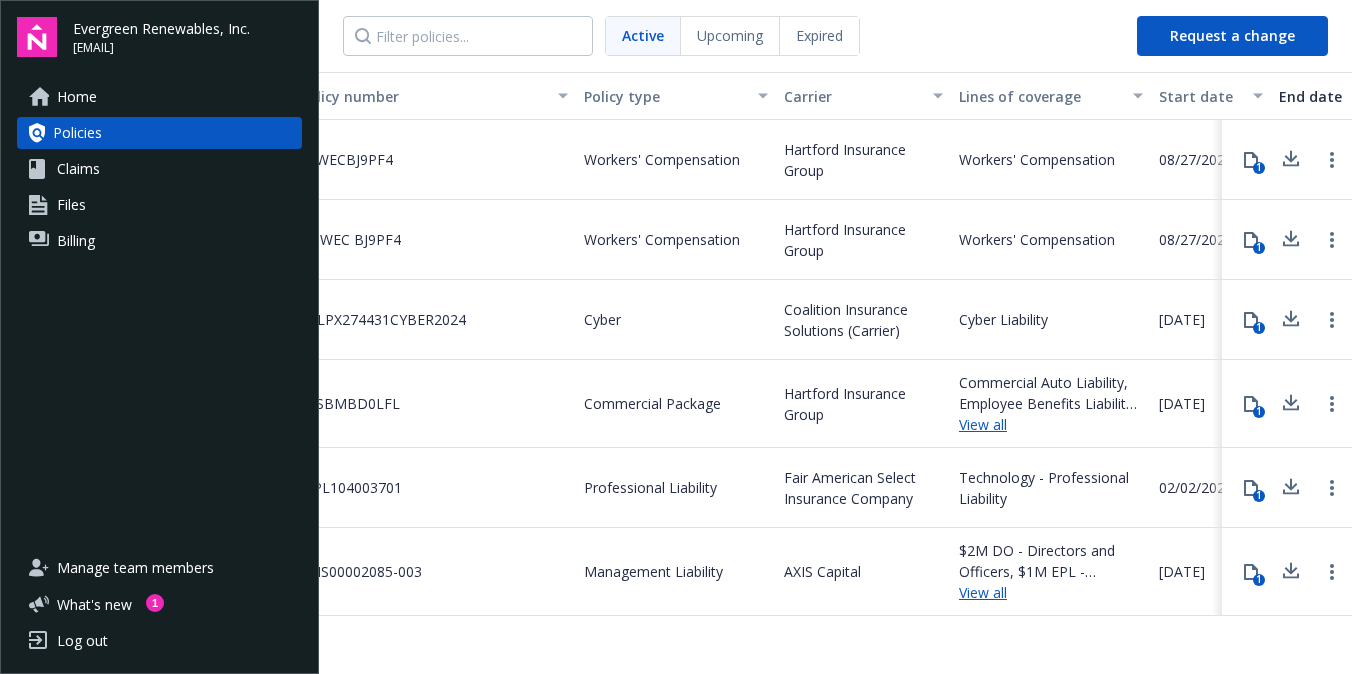 scroll, scrollTop: 0, scrollLeft: 50, axis: horizontal 